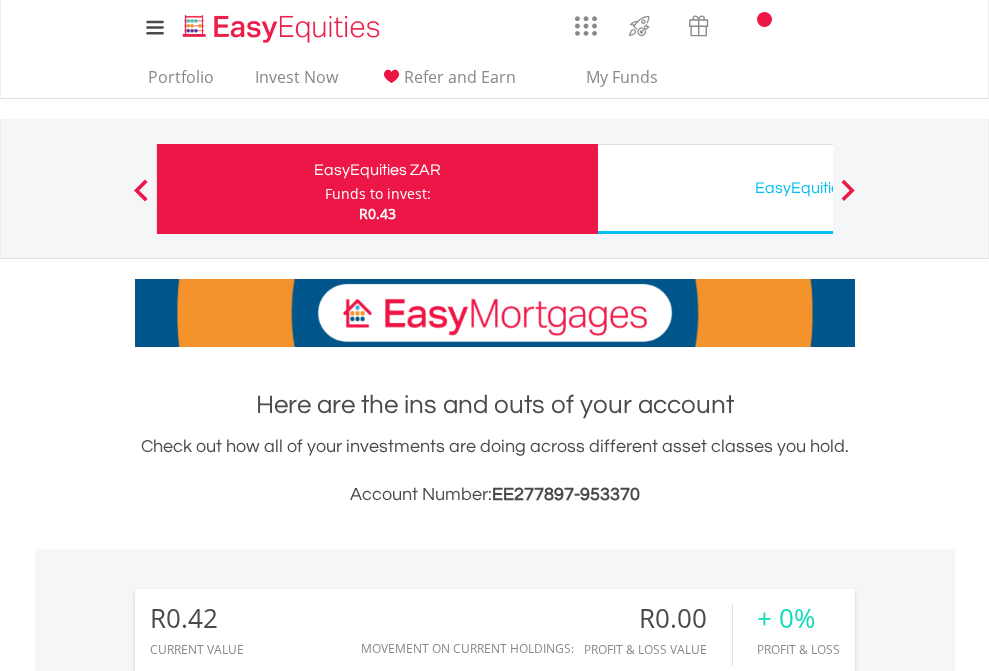 scroll, scrollTop: 0, scrollLeft: 0, axis: both 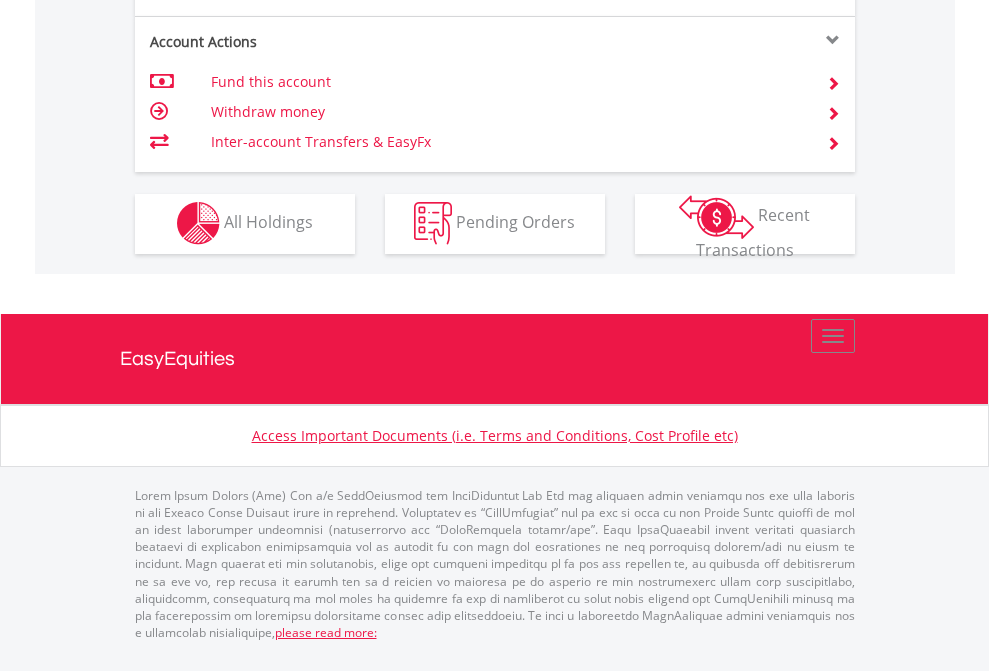 click on "Investment types" at bounding box center (706, -353) 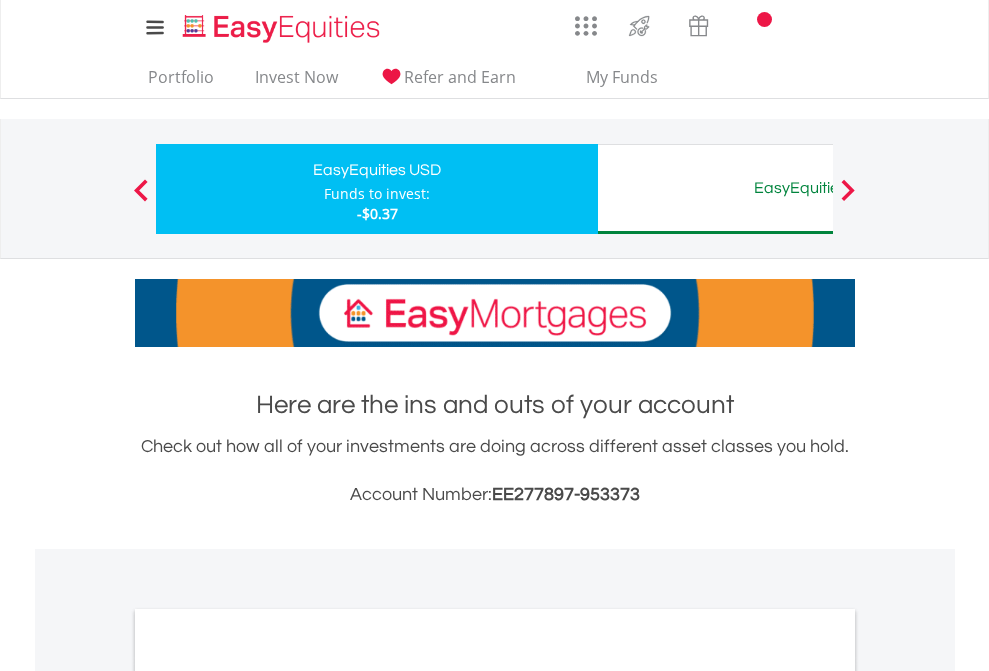 scroll, scrollTop: 0, scrollLeft: 0, axis: both 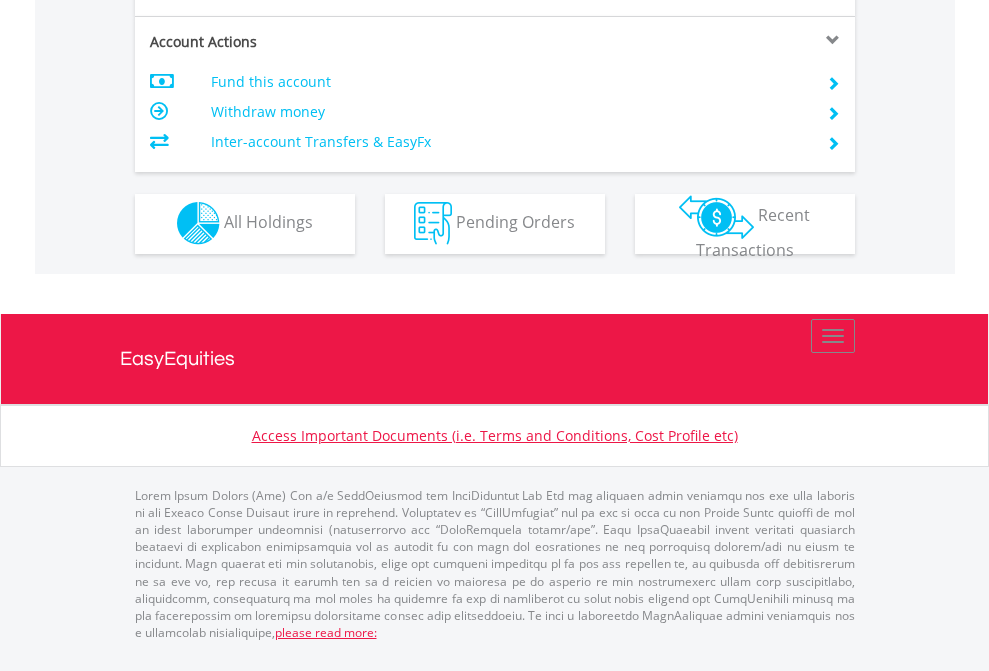 click on "Investment types" at bounding box center [706, -353] 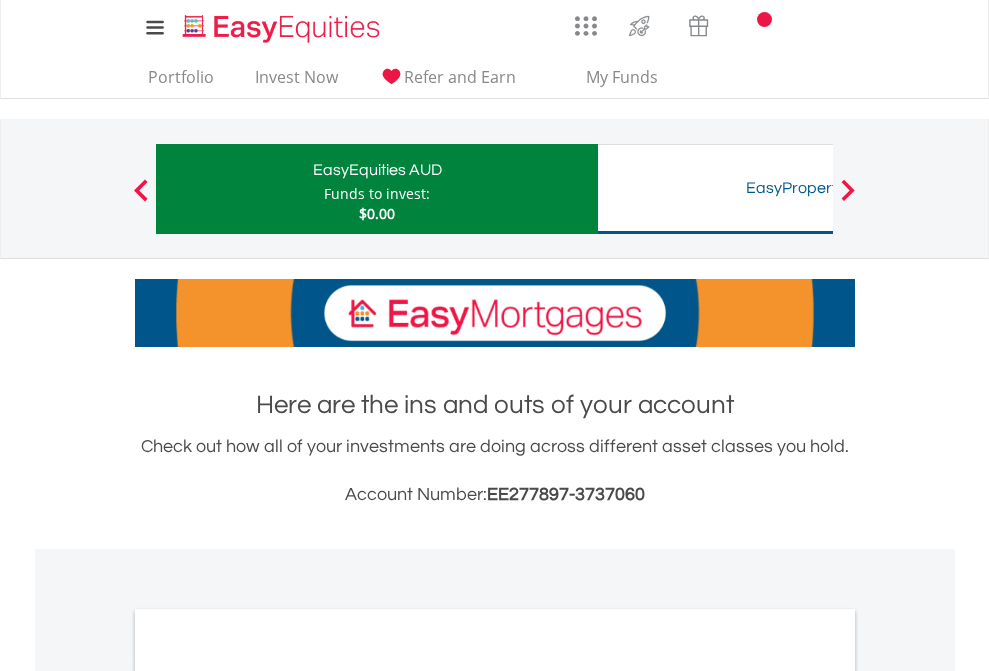 scroll, scrollTop: 0, scrollLeft: 0, axis: both 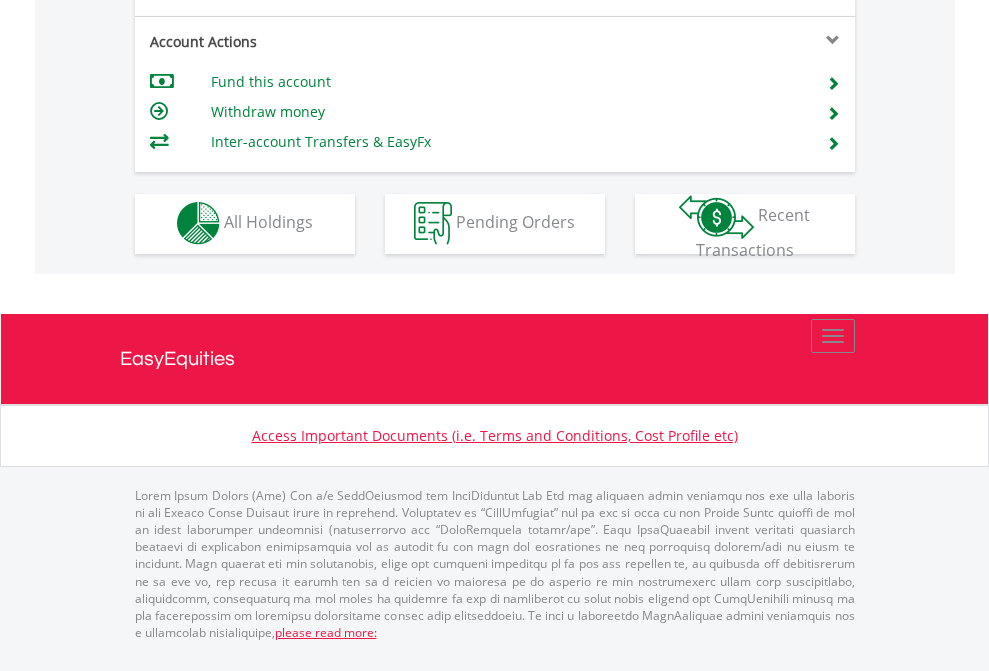 click on "Investment types" at bounding box center [706, -353] 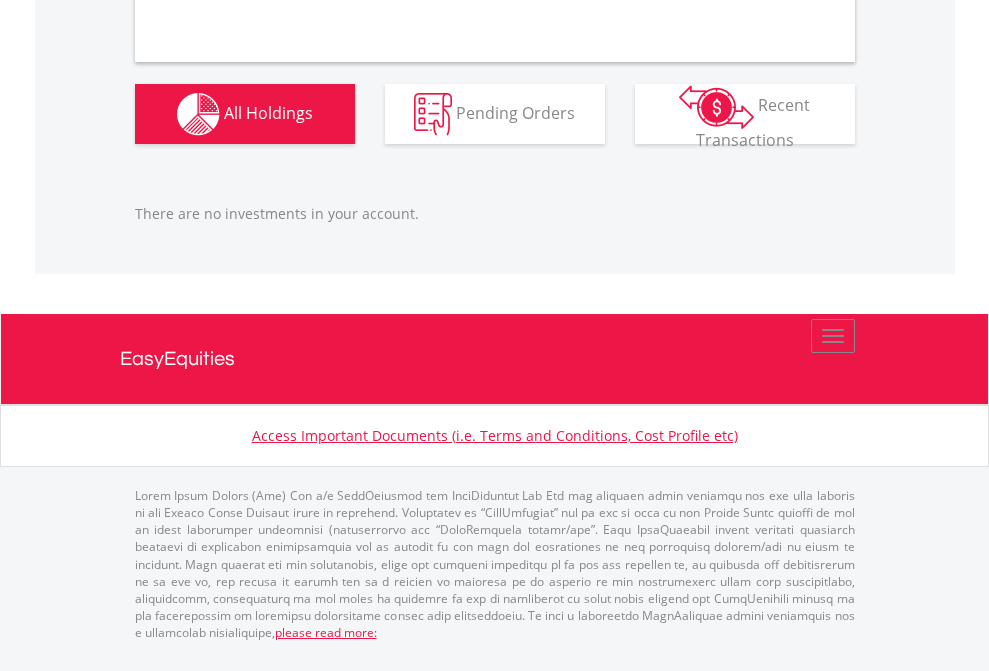 scroll, scrollTop: 1980, scrollLeft: 0, axis: vertical 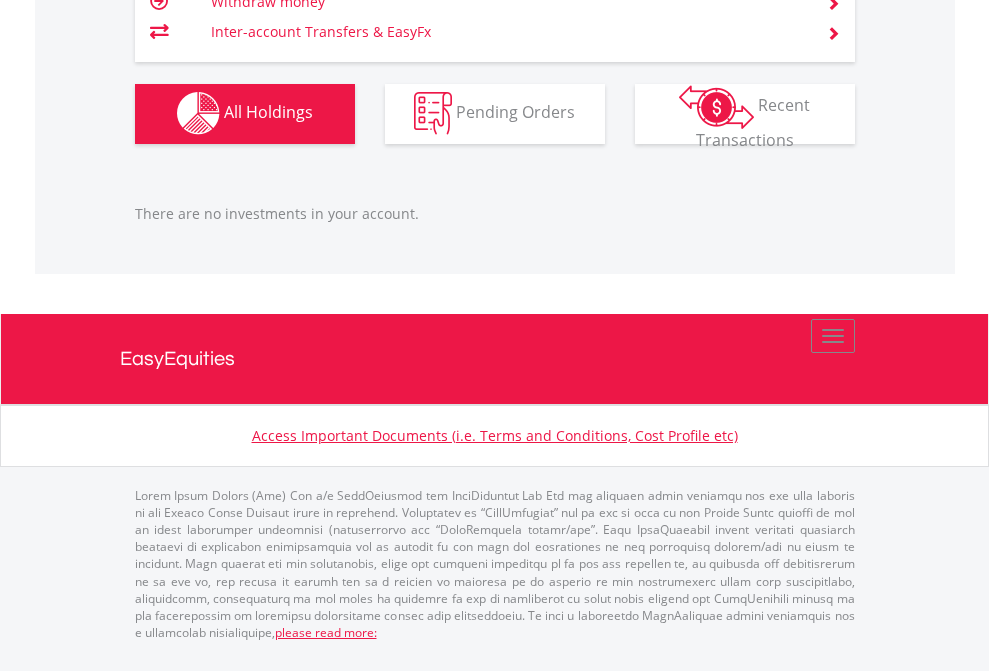click on "EasyEquities USD" at bounding box center [818, -1142] 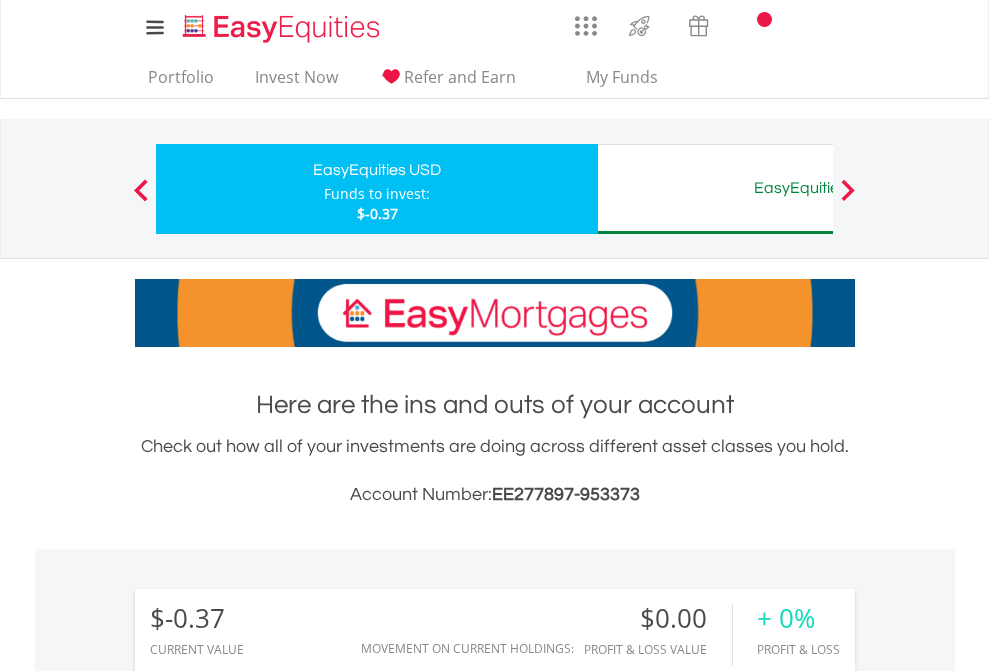 scroll, scrollTop: 1202, scrollLeft: 0, axis: vertical 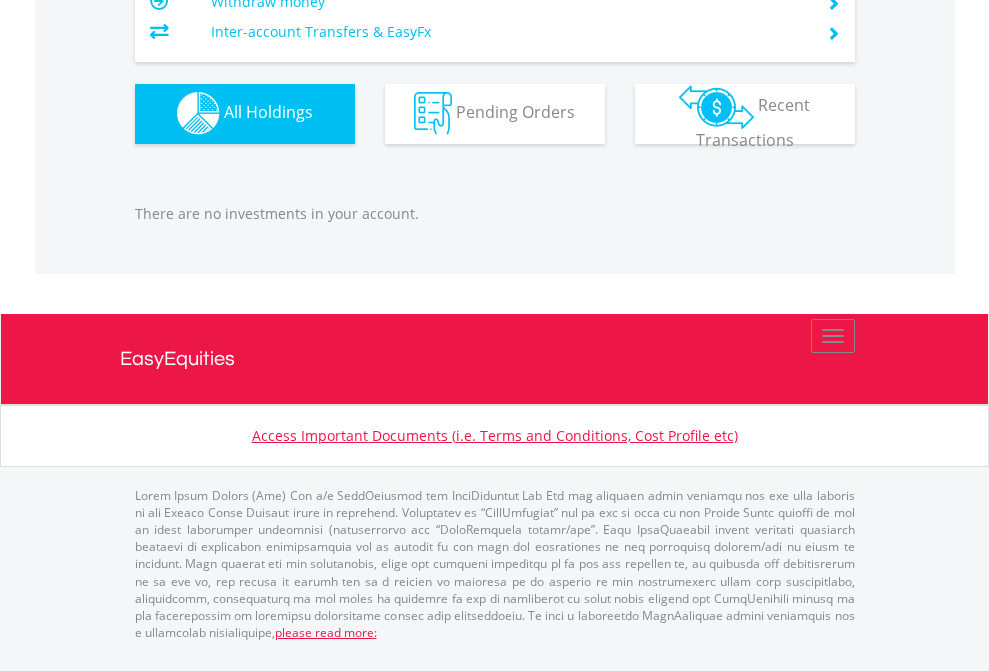 click on "EasyEquities AUD" at bounding box center [818, -1142] 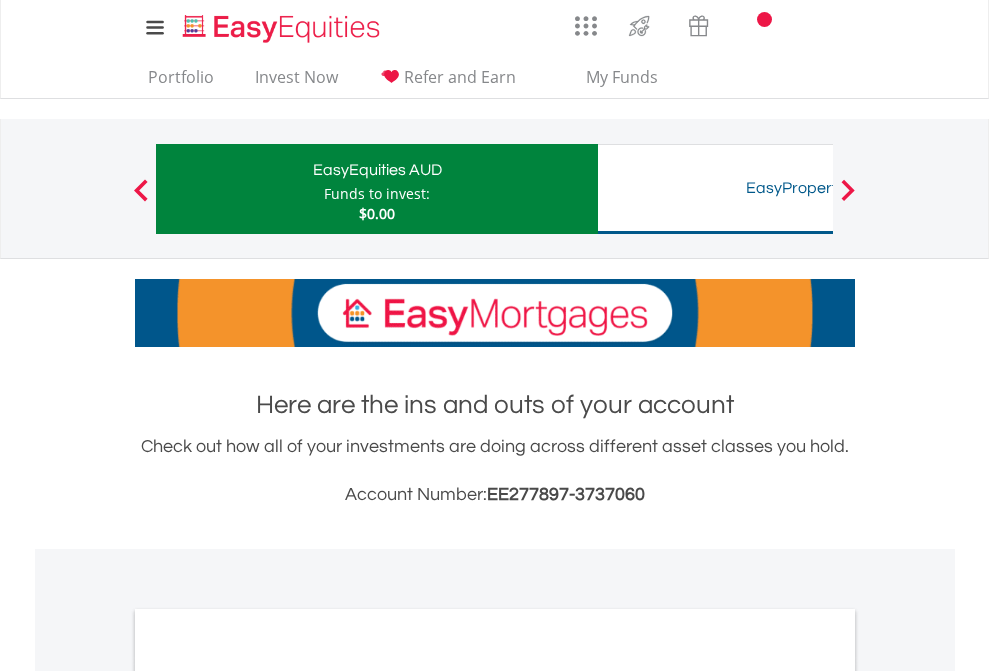 scroll, scrollTop: 0, scrollLeft: 0, axis: both 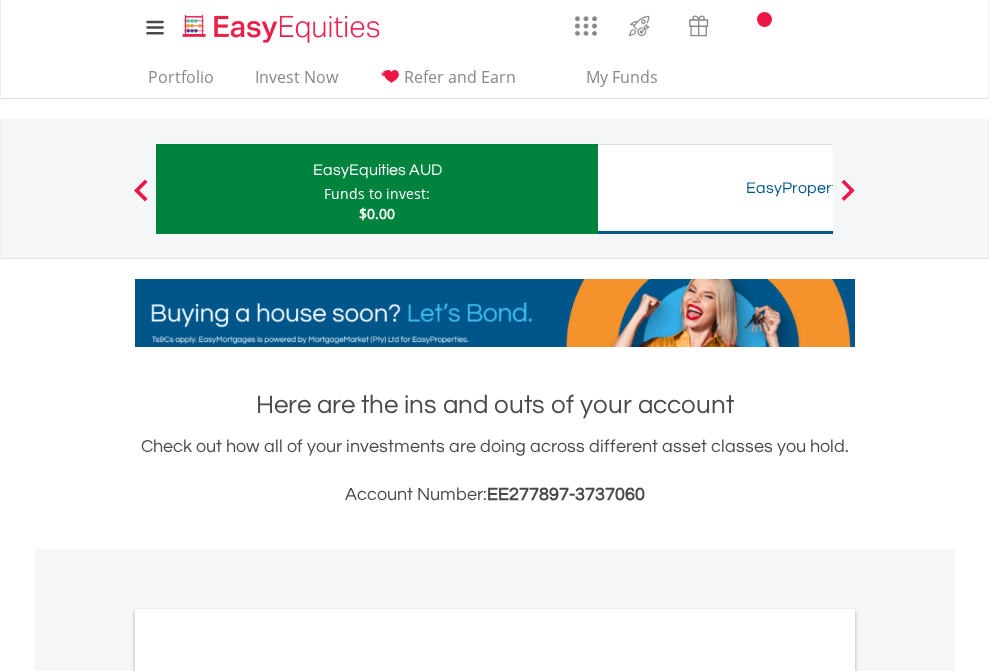 click on "All Holdings" at bounding box center [268, 1096] 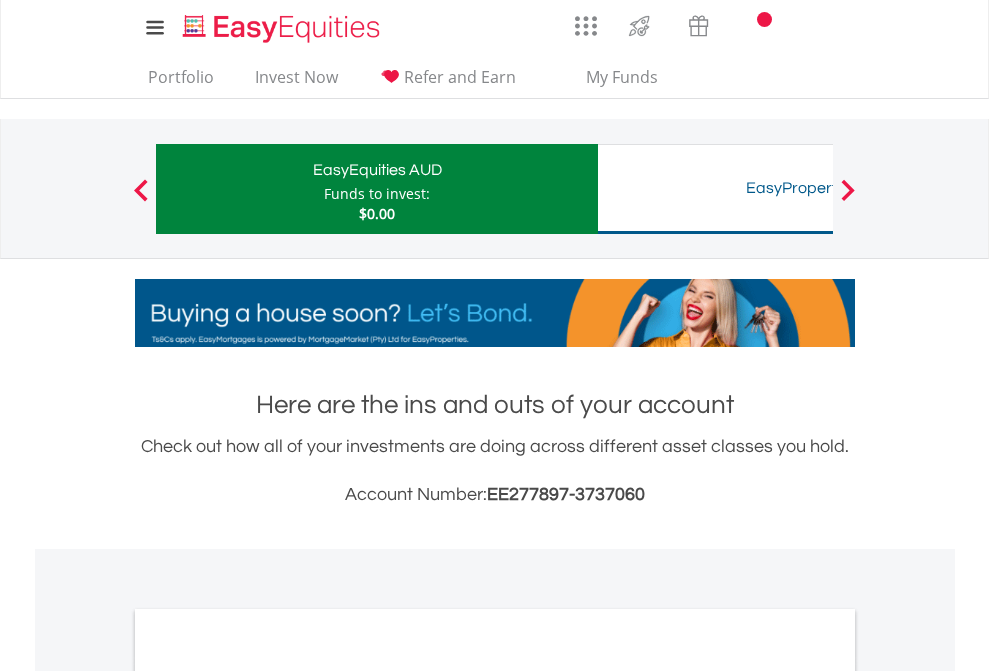 scroll, scrollTop: 1202, scrollLeft: 0, axis: vertical 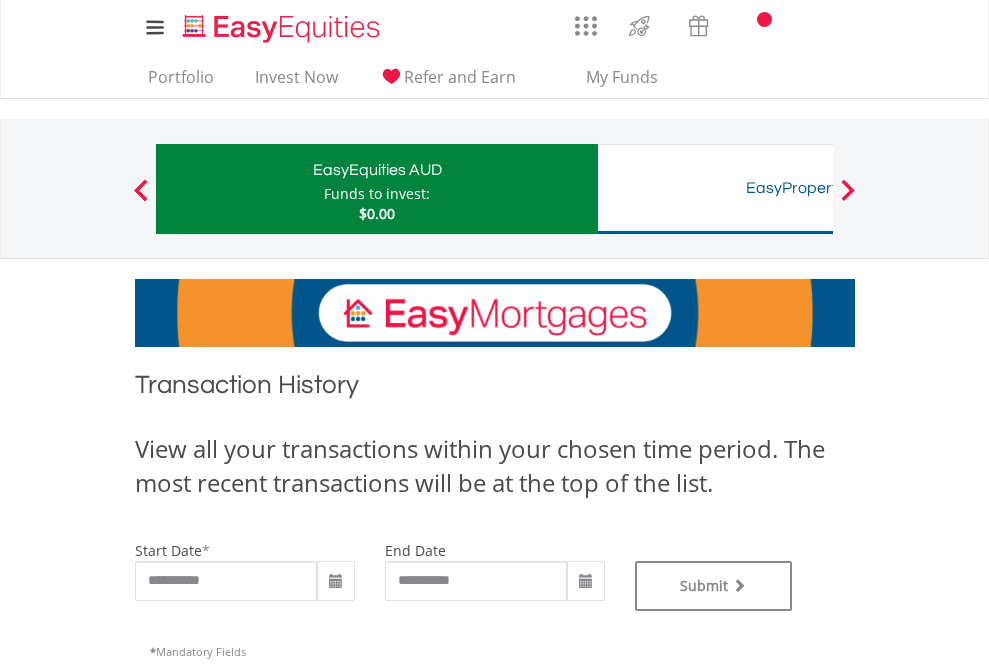 type on "**********" 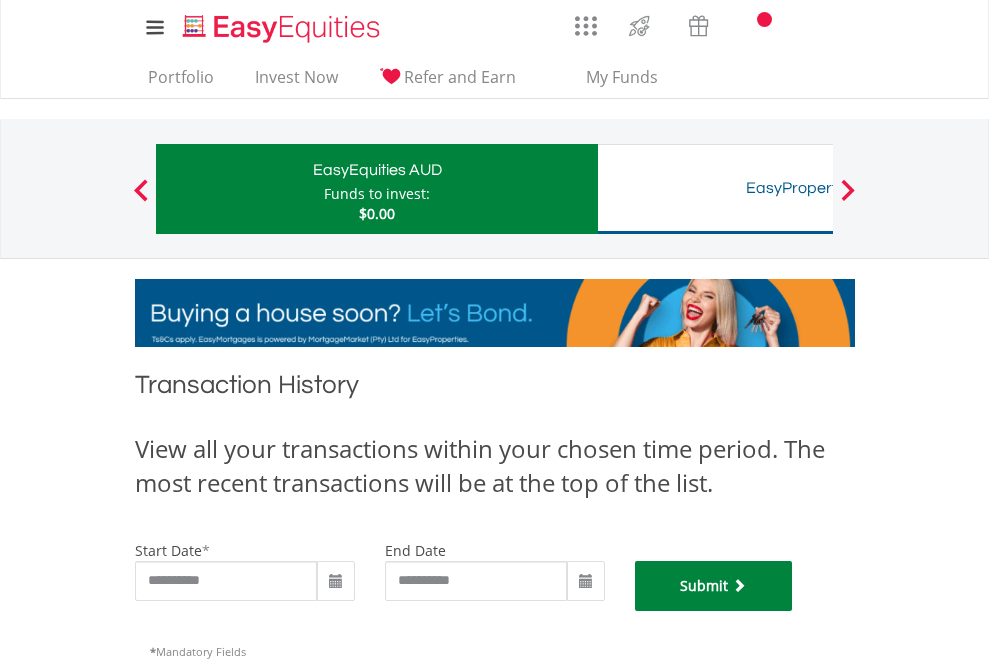 click on "Submit" at bounding box center (714, 586) 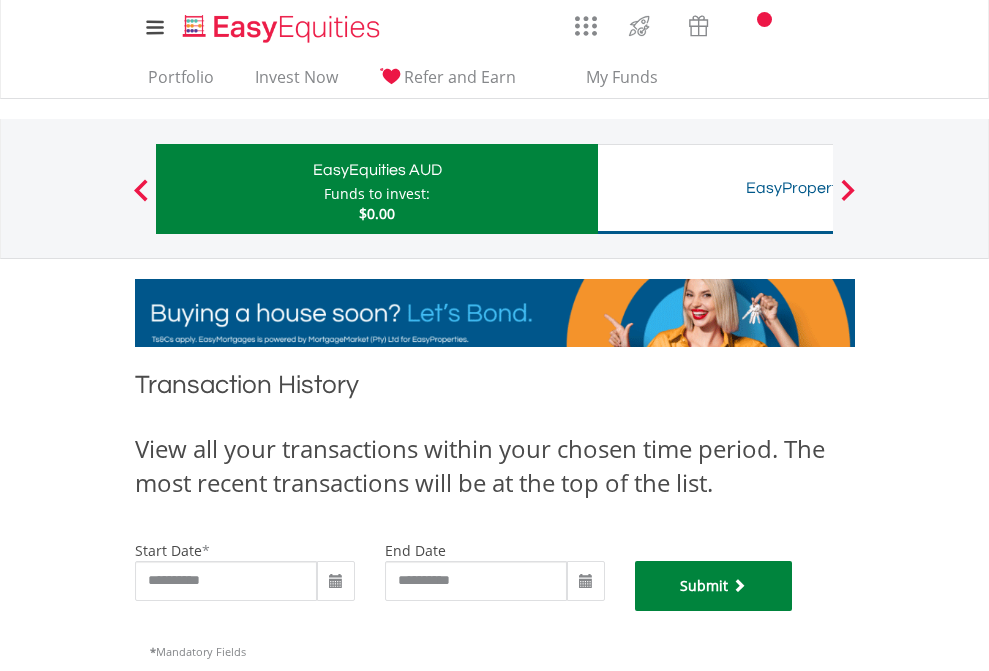 scroll, scrollTop: 811, scrollLeft: 0, axis: vertical 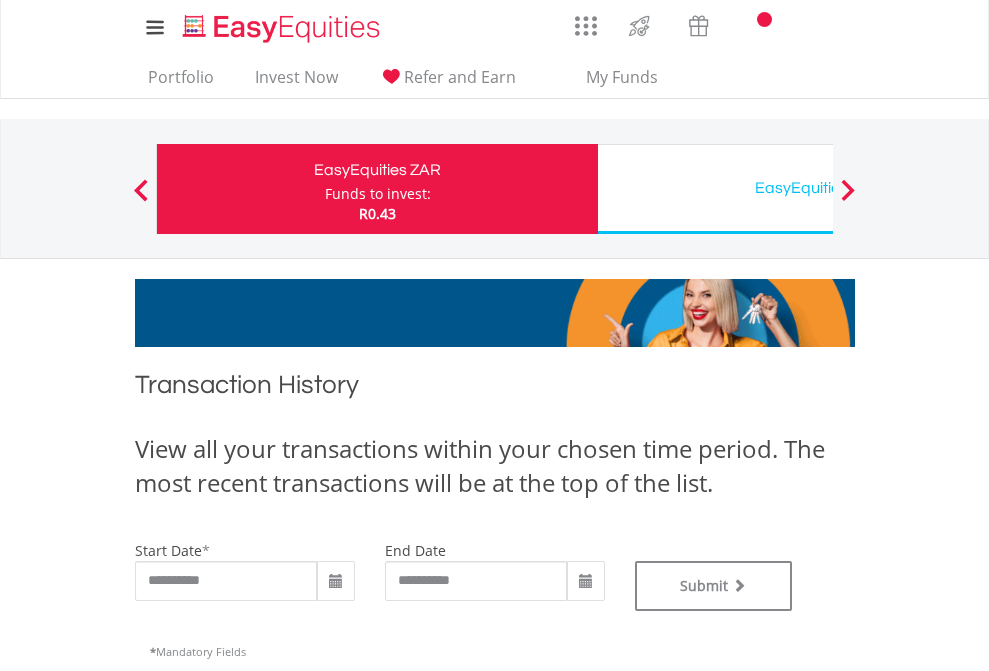 click on "EasyEquities USD" at bounding box center (818, 188) 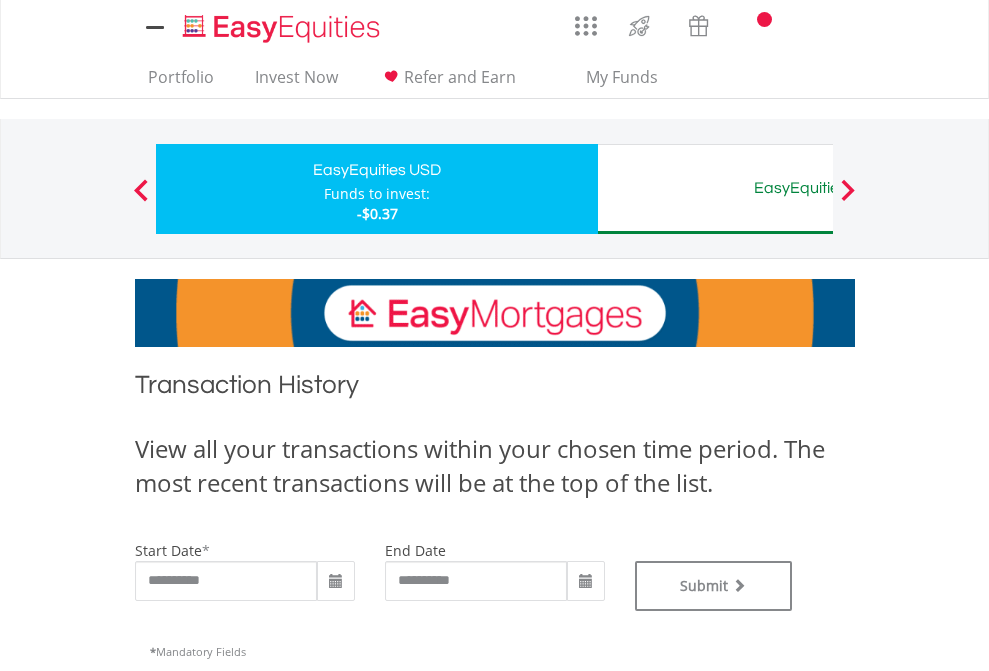 scroll, scrollTop: 0, scrollLeft: 0, axis: both 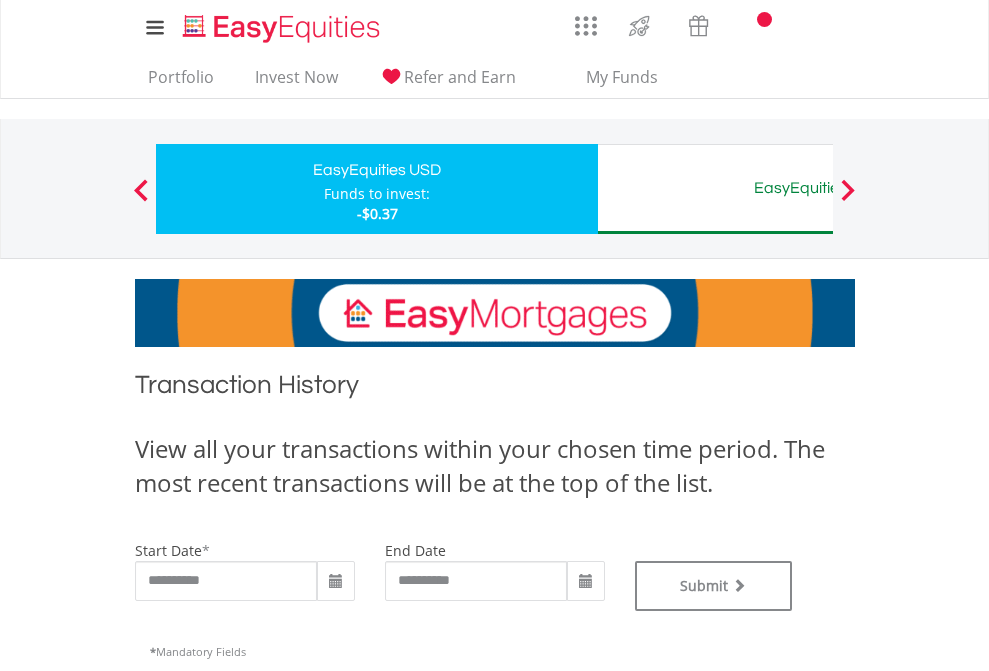 type on "**********" 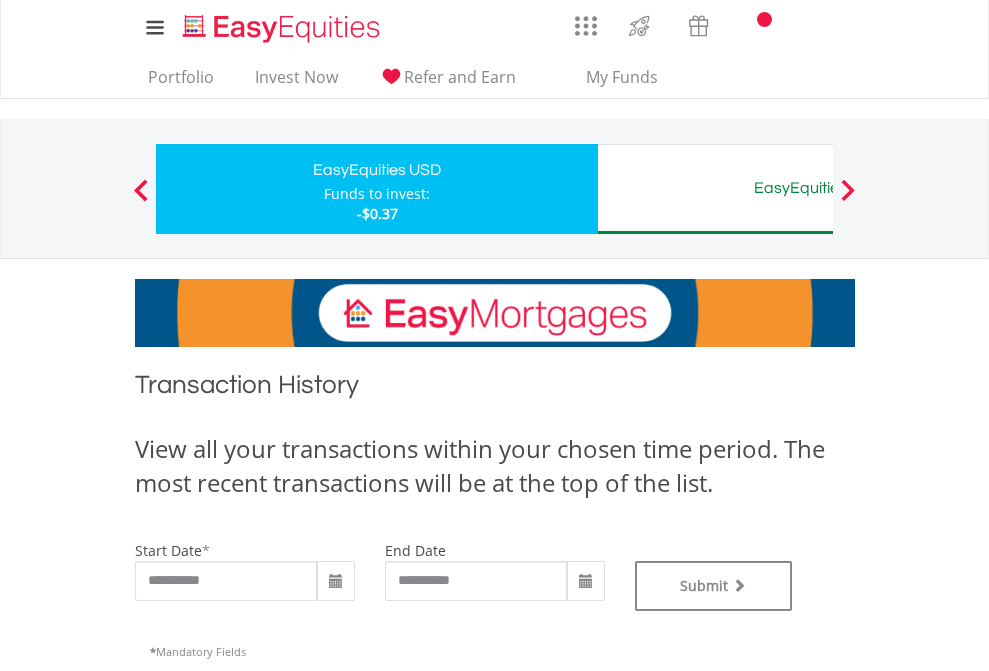 type on "**********" 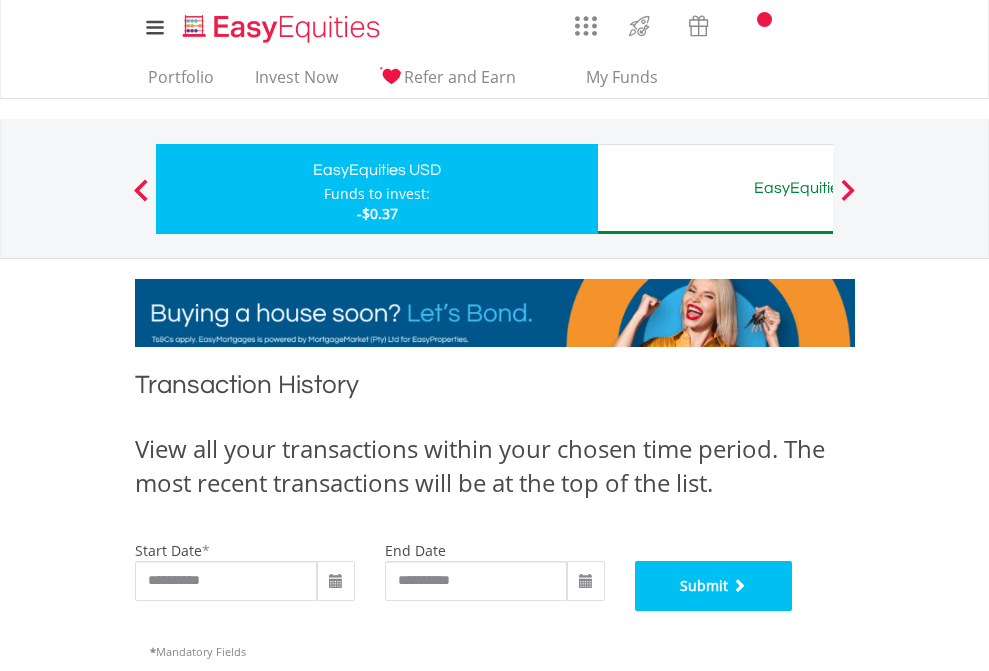 click on "Submit" at bounding box center [714, 586] 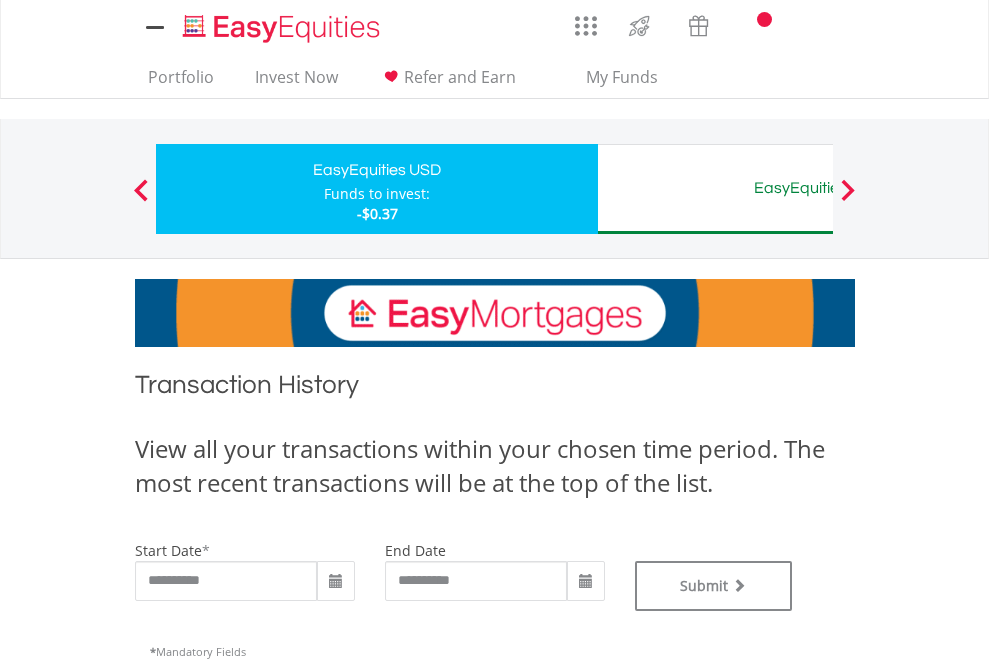 scroll, scrollTop: 0, scrollLeft: 0, axis: both 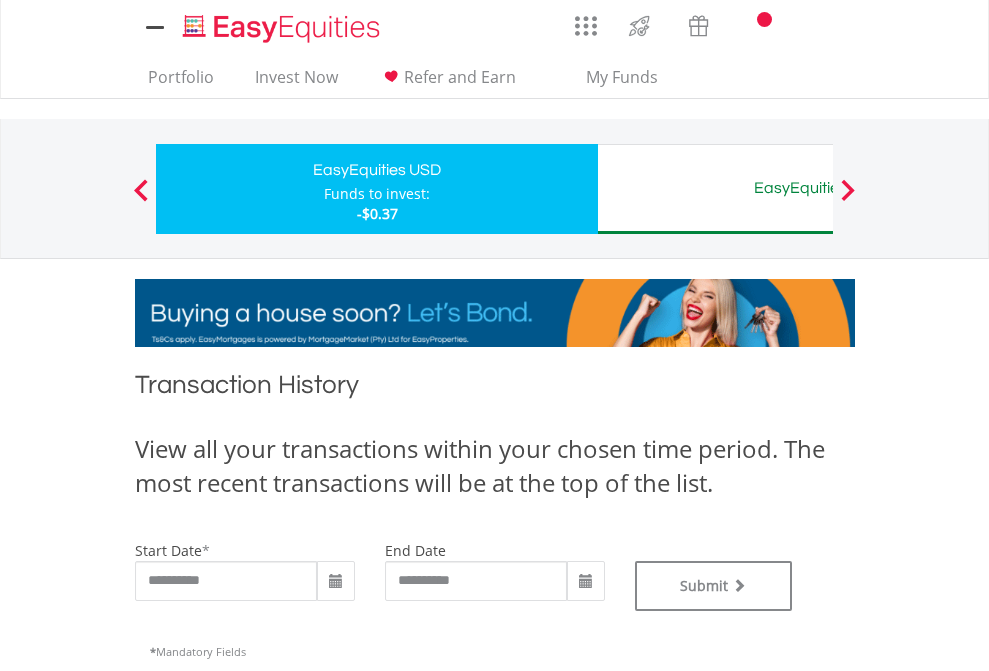 click on "EasyEquities AUD" at bounding box center (818, 188) 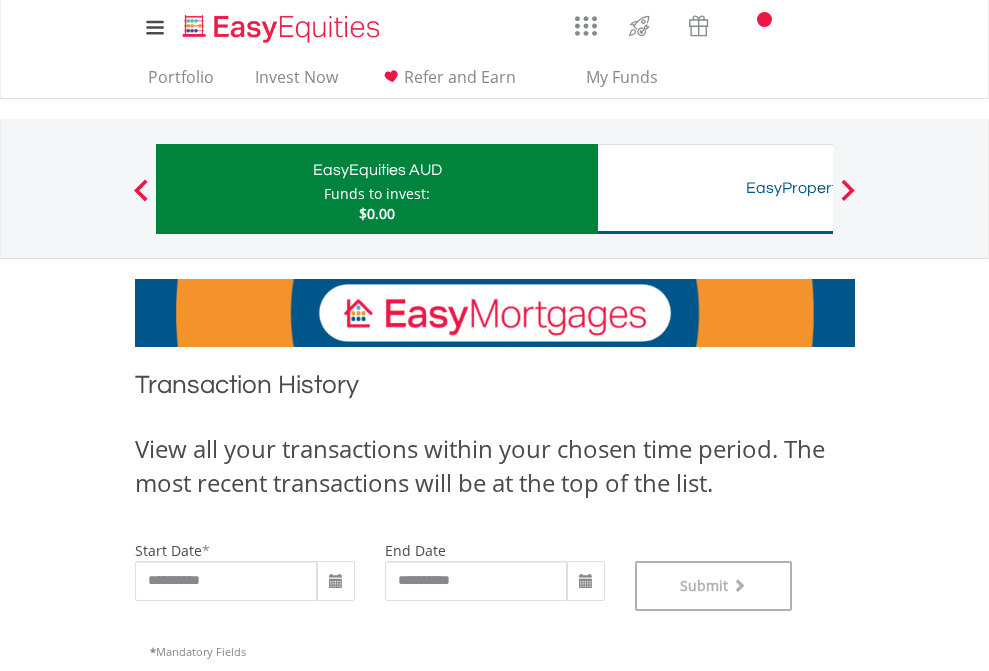 scroll, scrollTop: 811, scrollLeft: 0, axis: vertical 